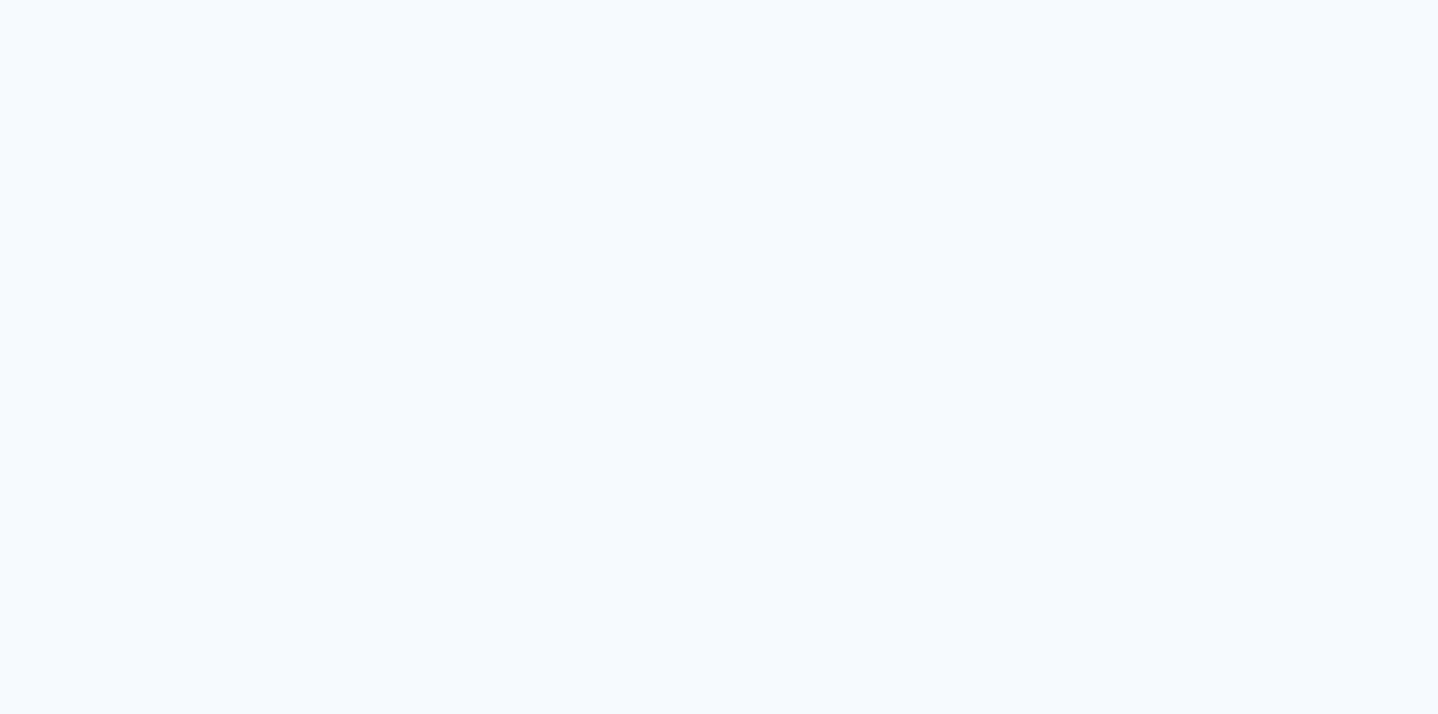 scroll, scrollTop: 0, scrollLeft: 0, axis: both 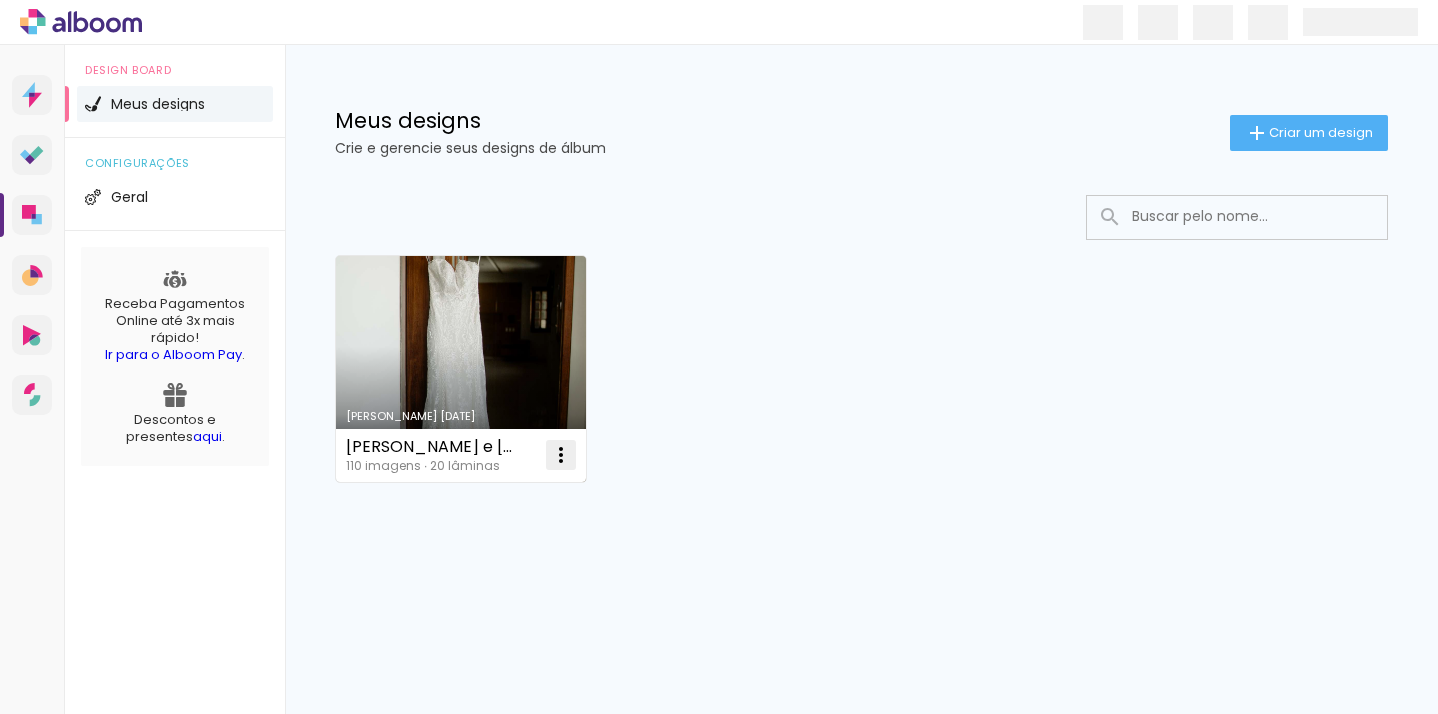 click at bounding box center (561, 455) 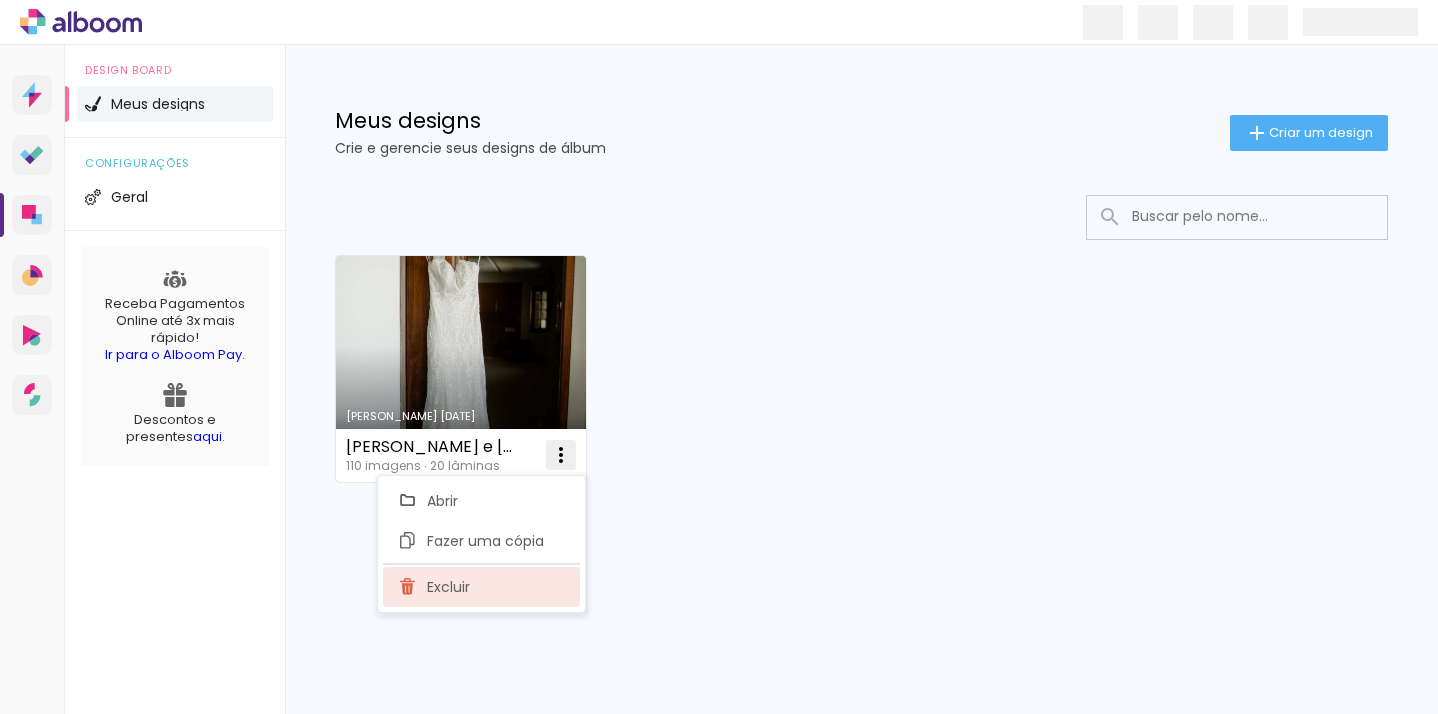 click on "Excluir" 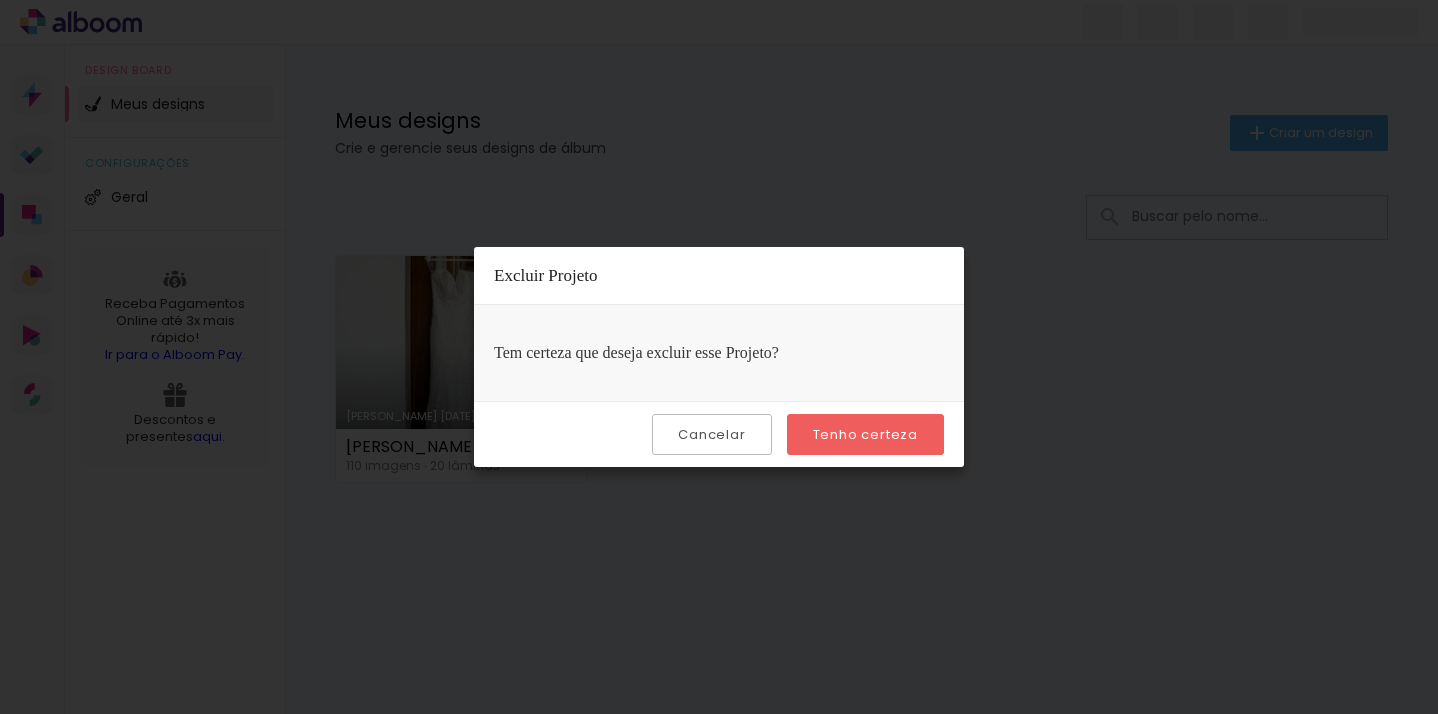 click on "Tenho certeza" at bounding box center (0, 0) 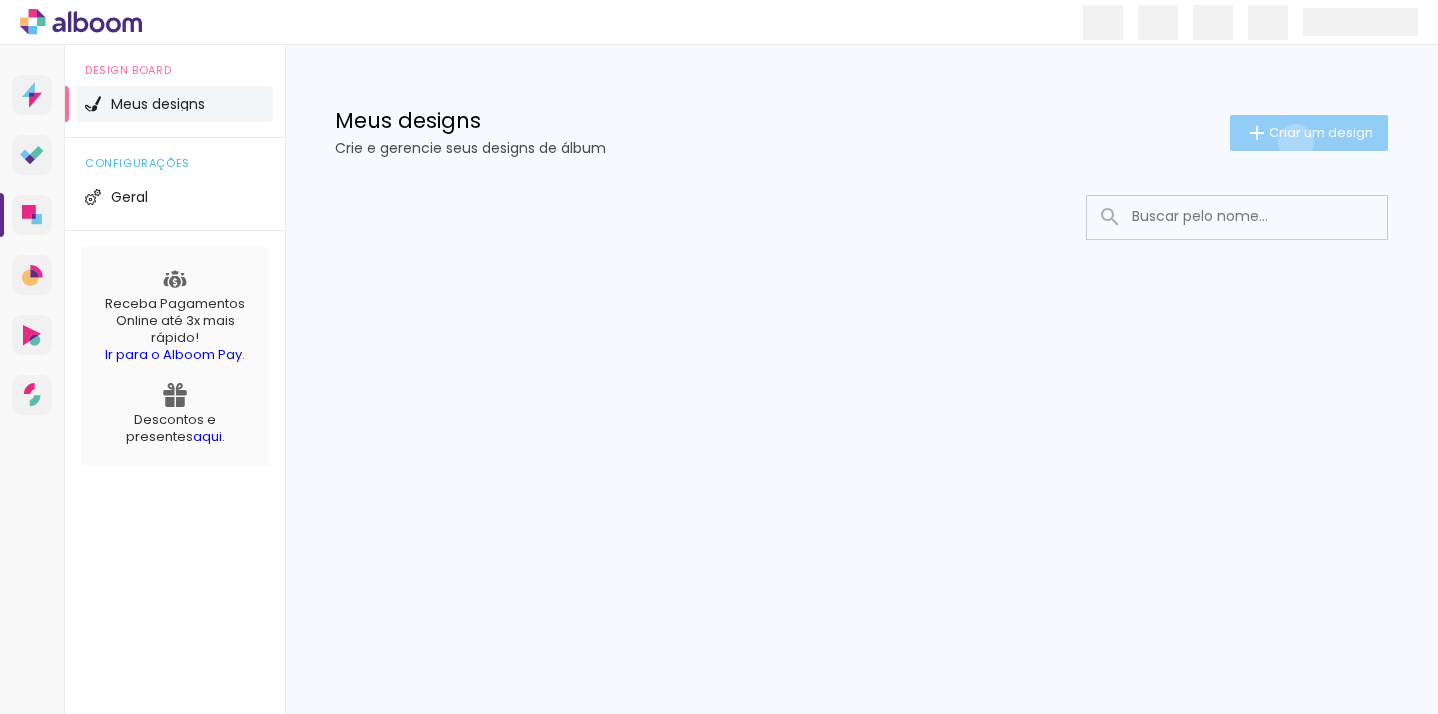 click on "Criar um design" 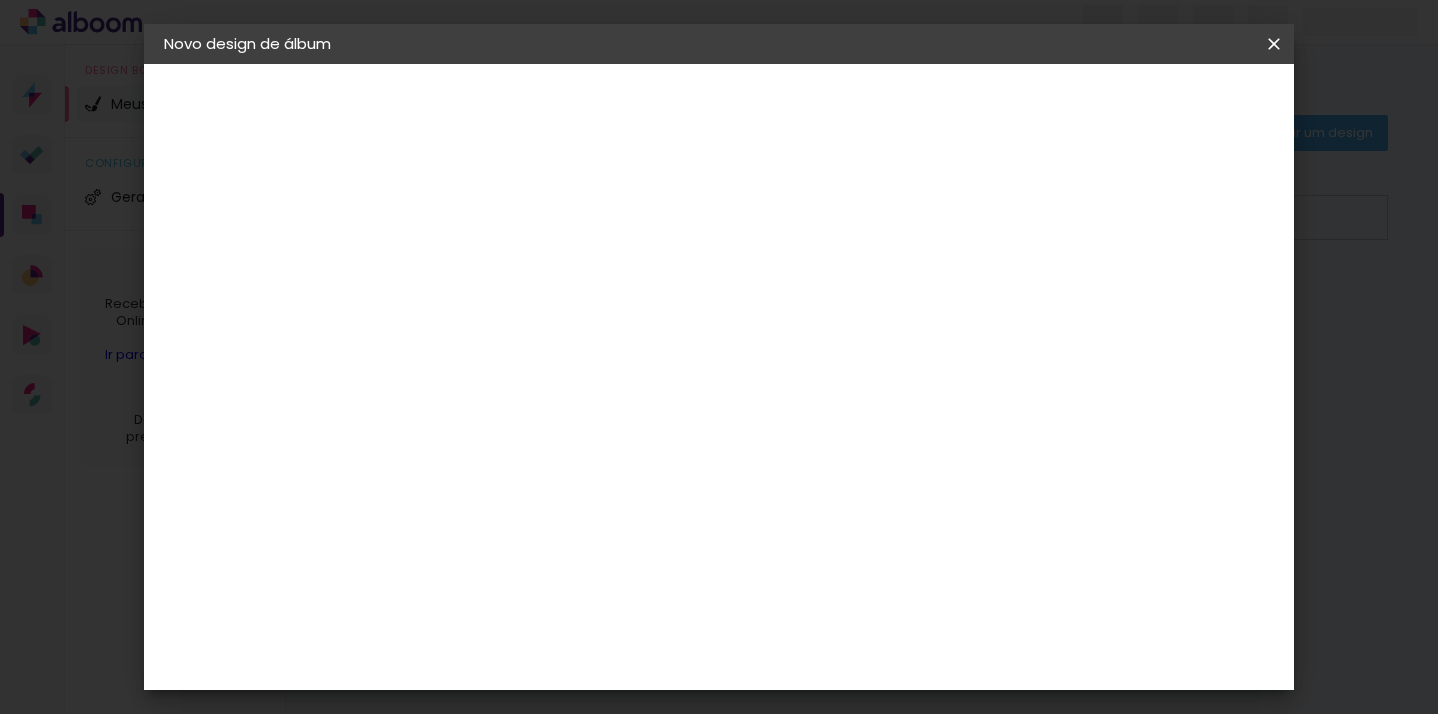 click at bounding box center (491, 268) 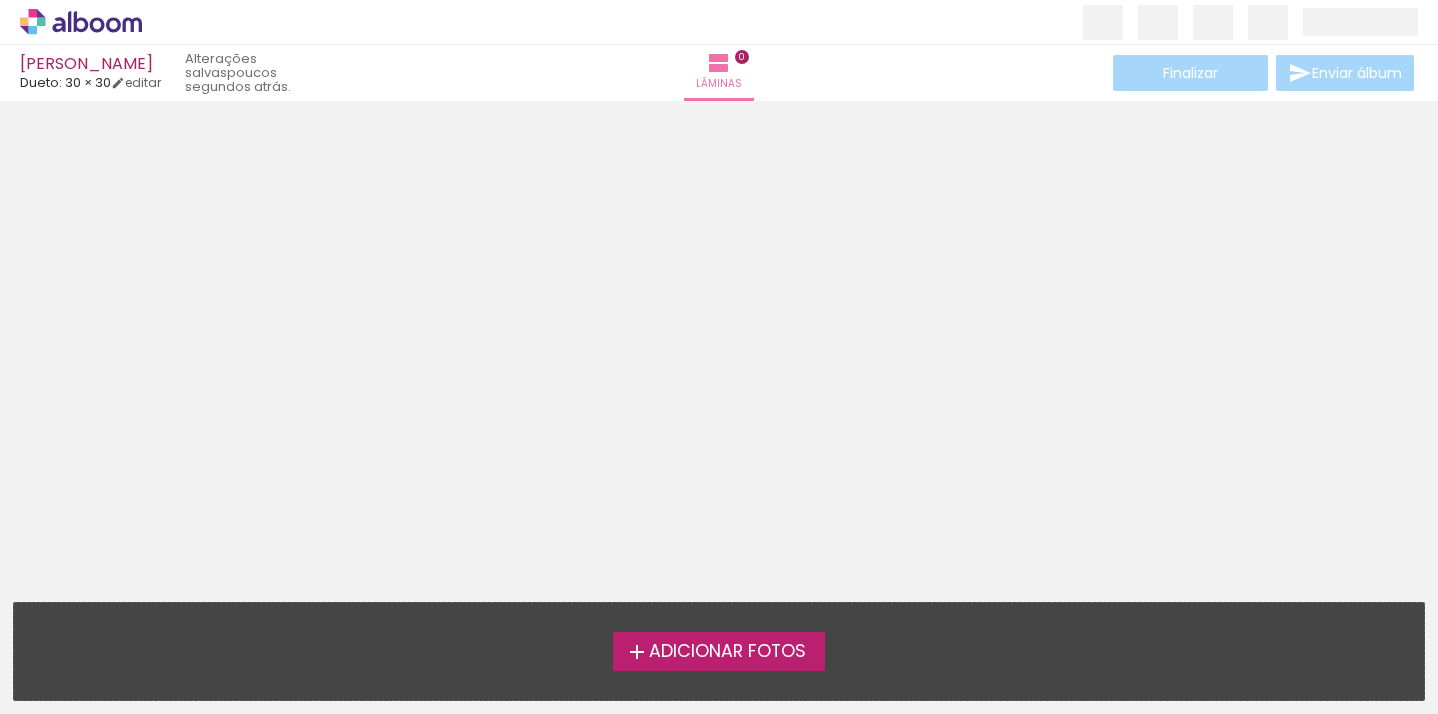 click on "Adicionar Fotos" at bounding box center [727, 652] 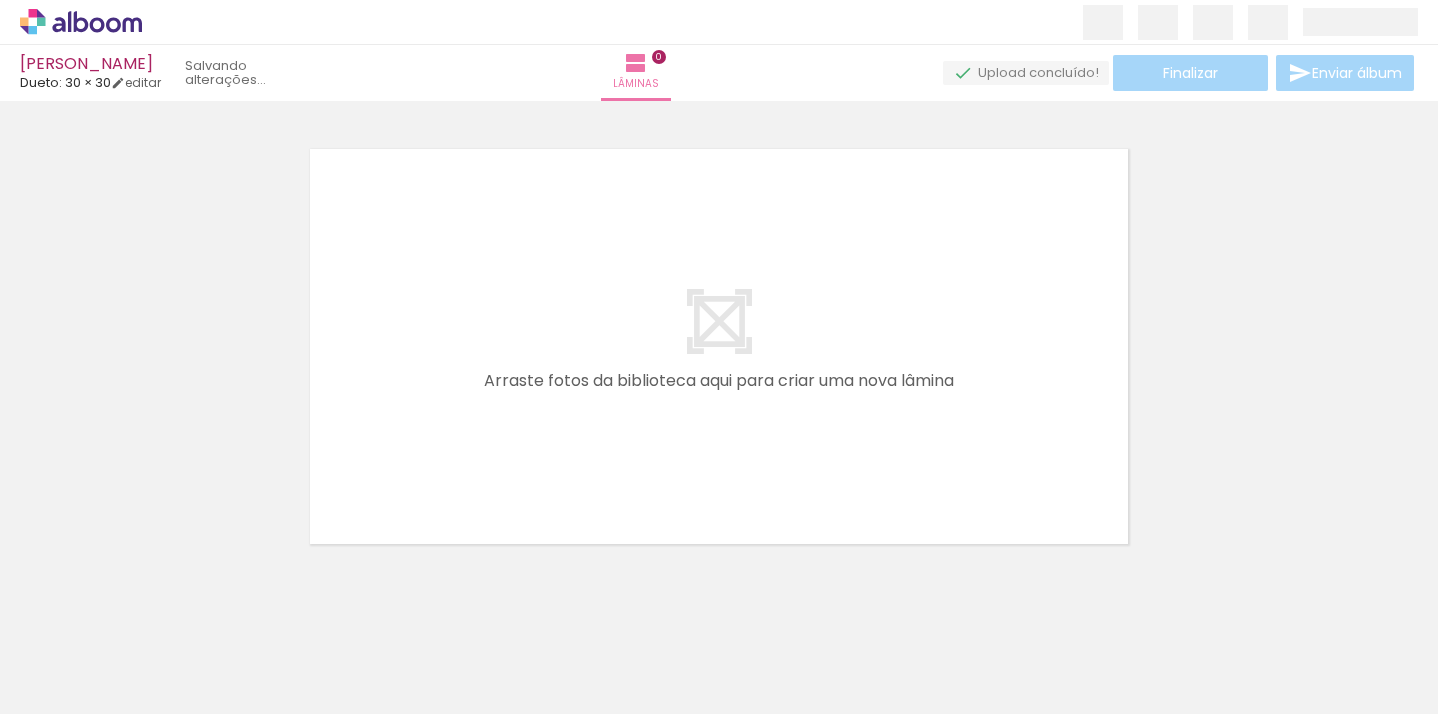 scroll, scrollTop: 25, scrollLeft: 0, axis: vertical 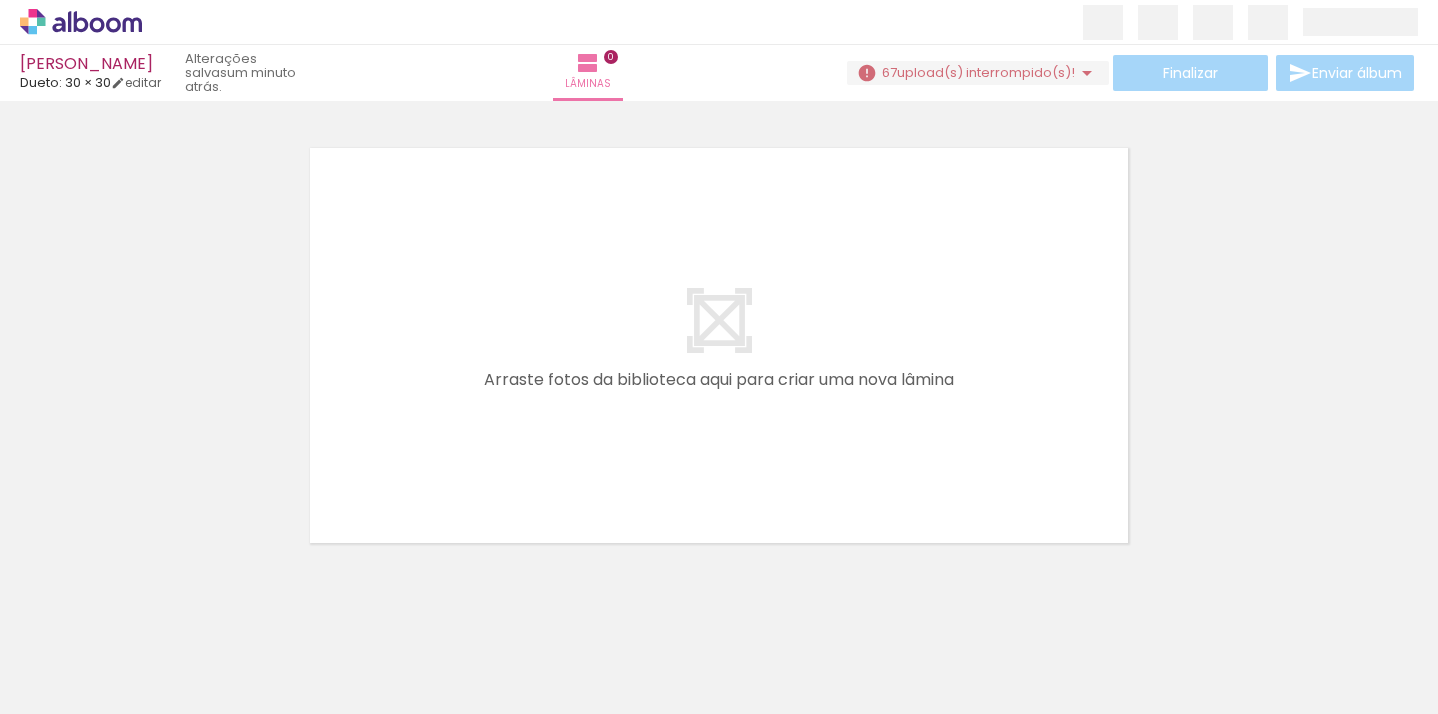click on "upload(s) interrompido(s)!" at bounding box center (986, 72) 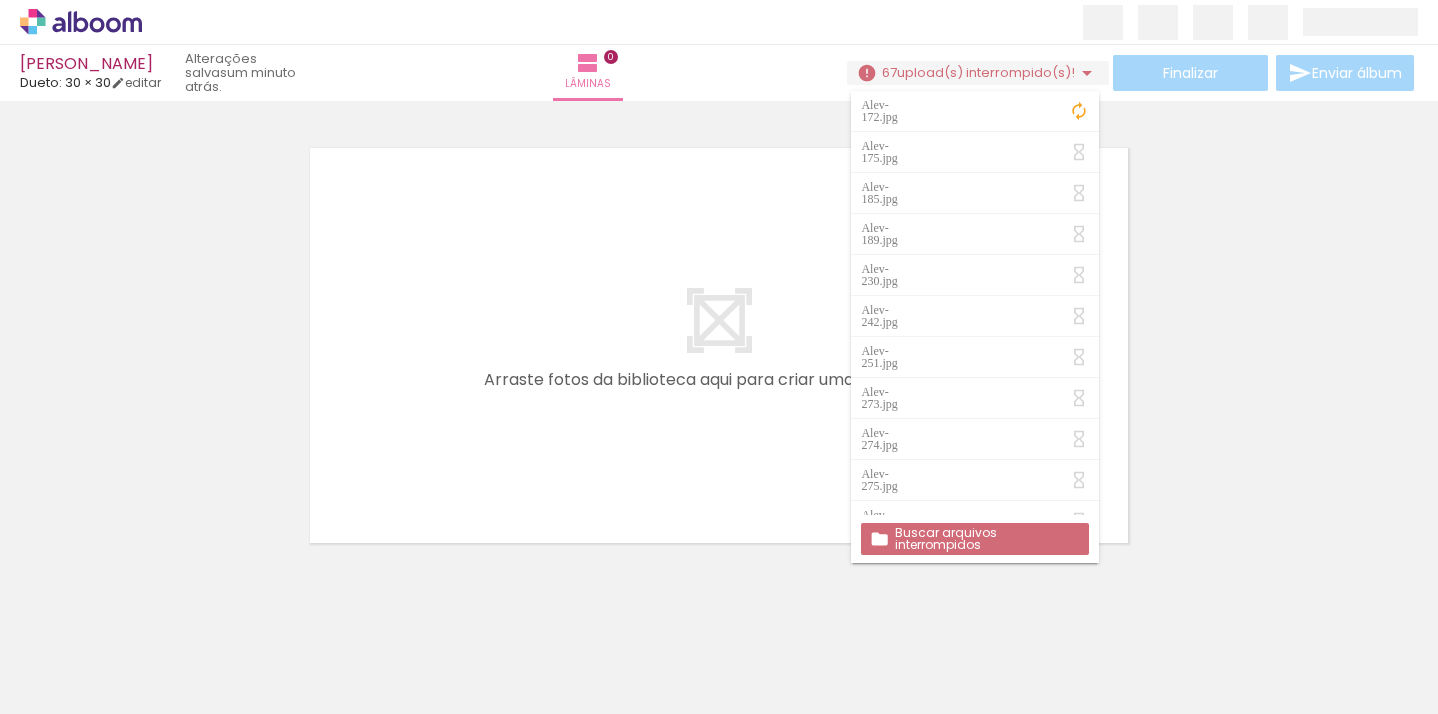 click at bounding box center [1079, 111] 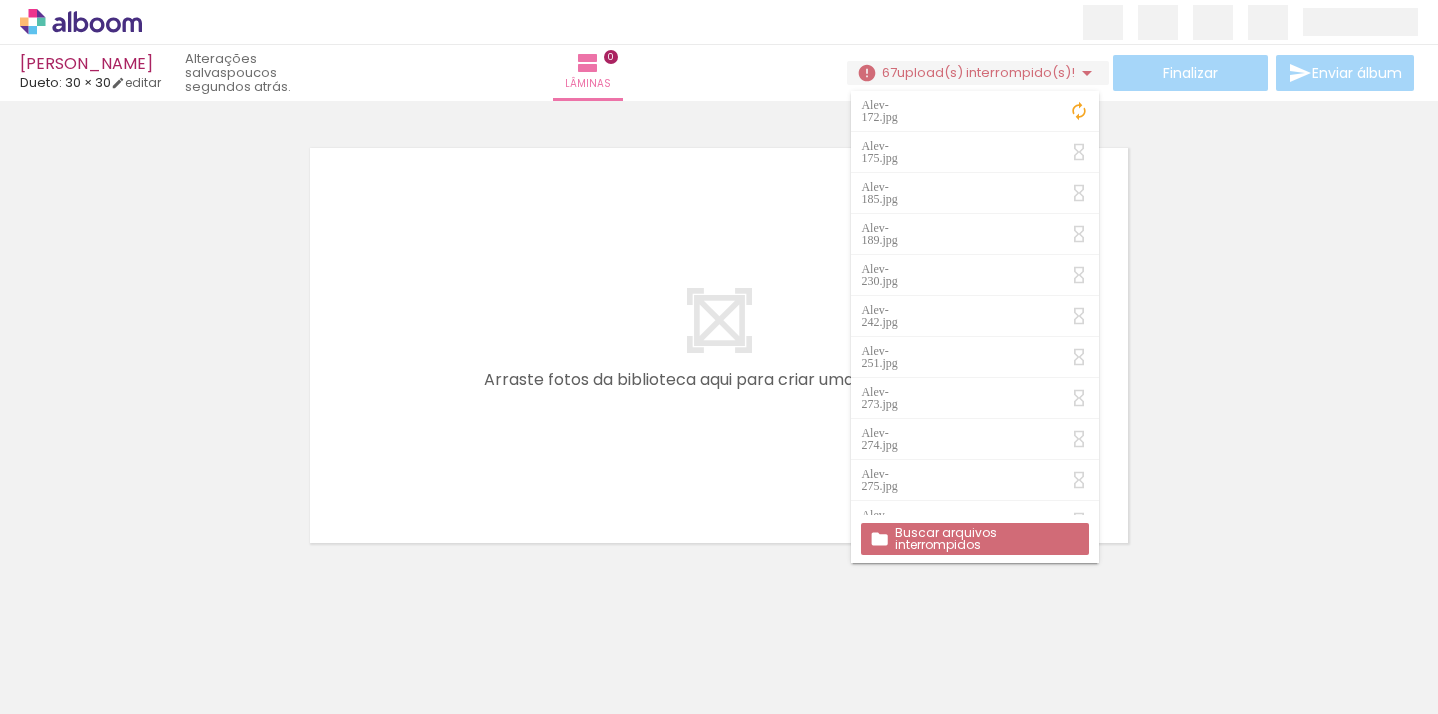 click at bounding box center (719, 320) 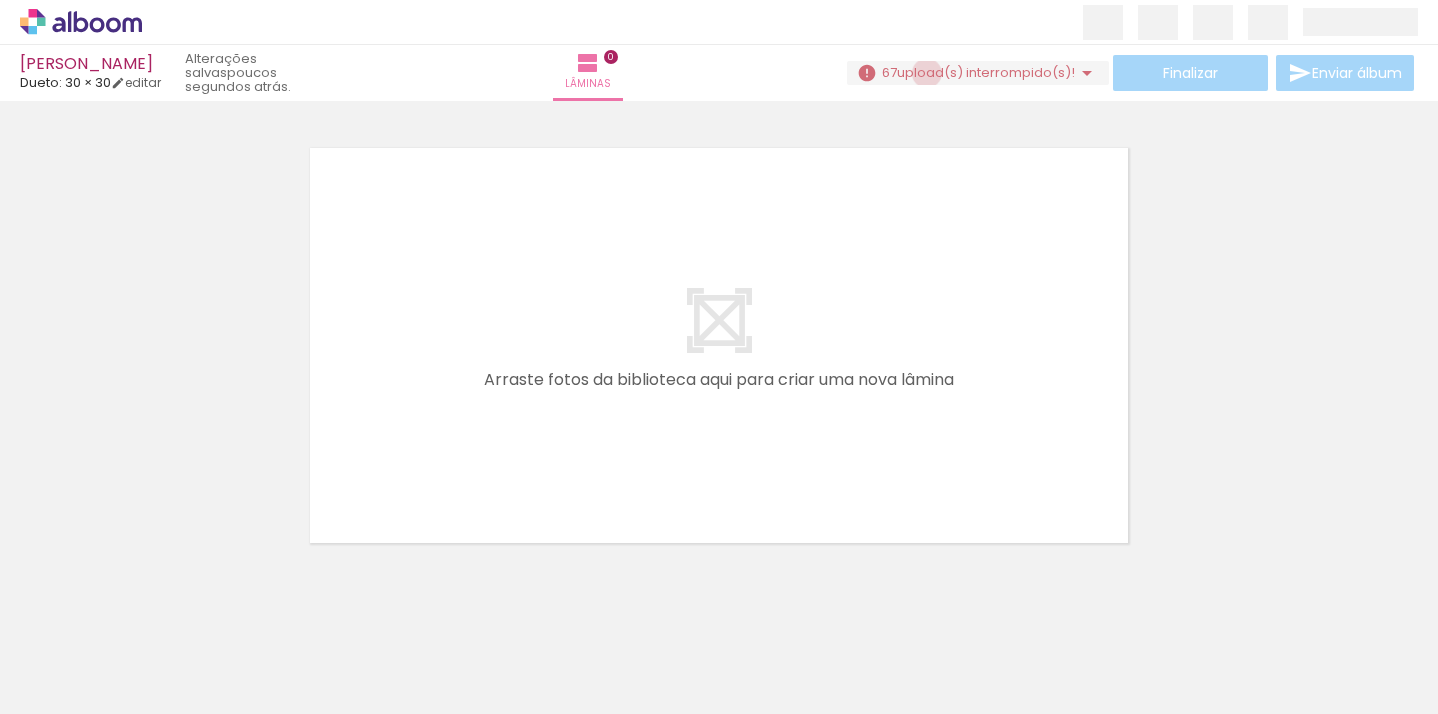 click on "upload(s) interrompido(s)!" at bounding box center [986, 72] 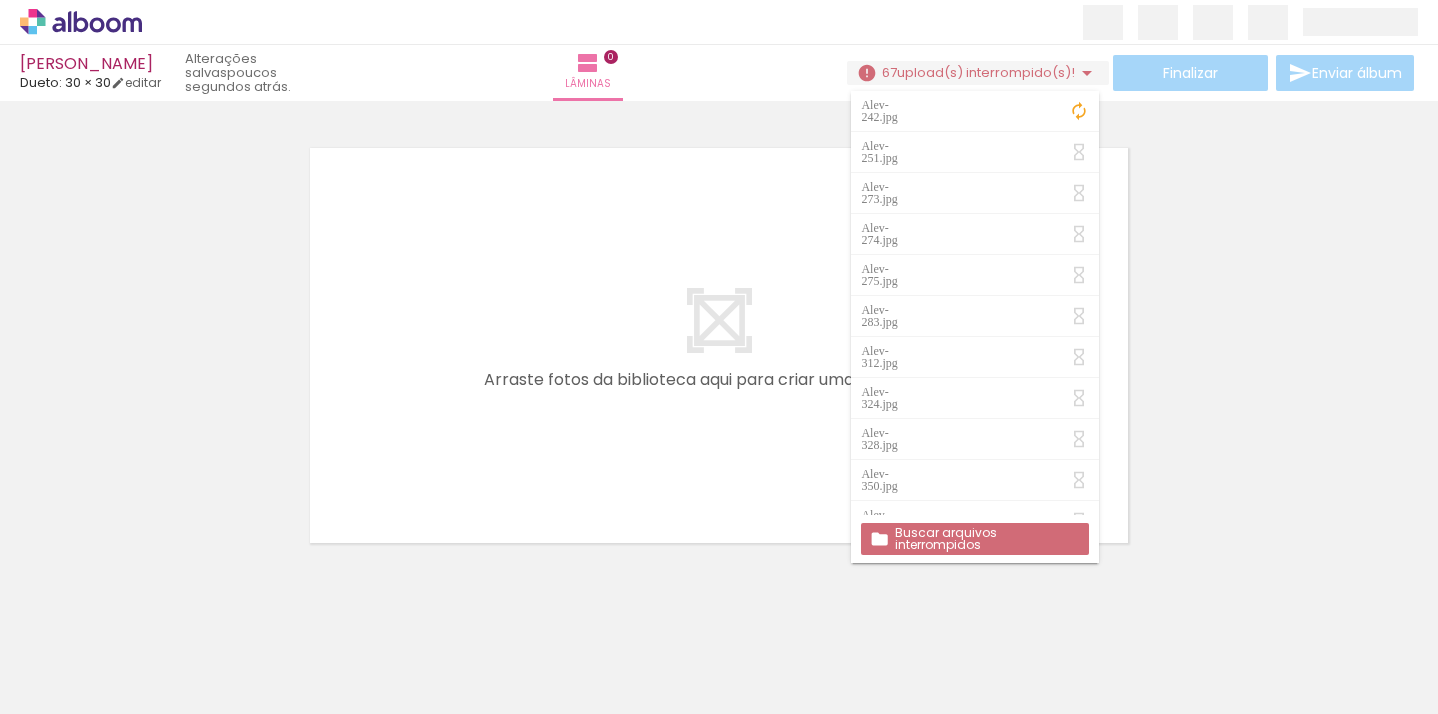 click on "Buscar arquivos interrompidos" at bounding box center (0, 0) 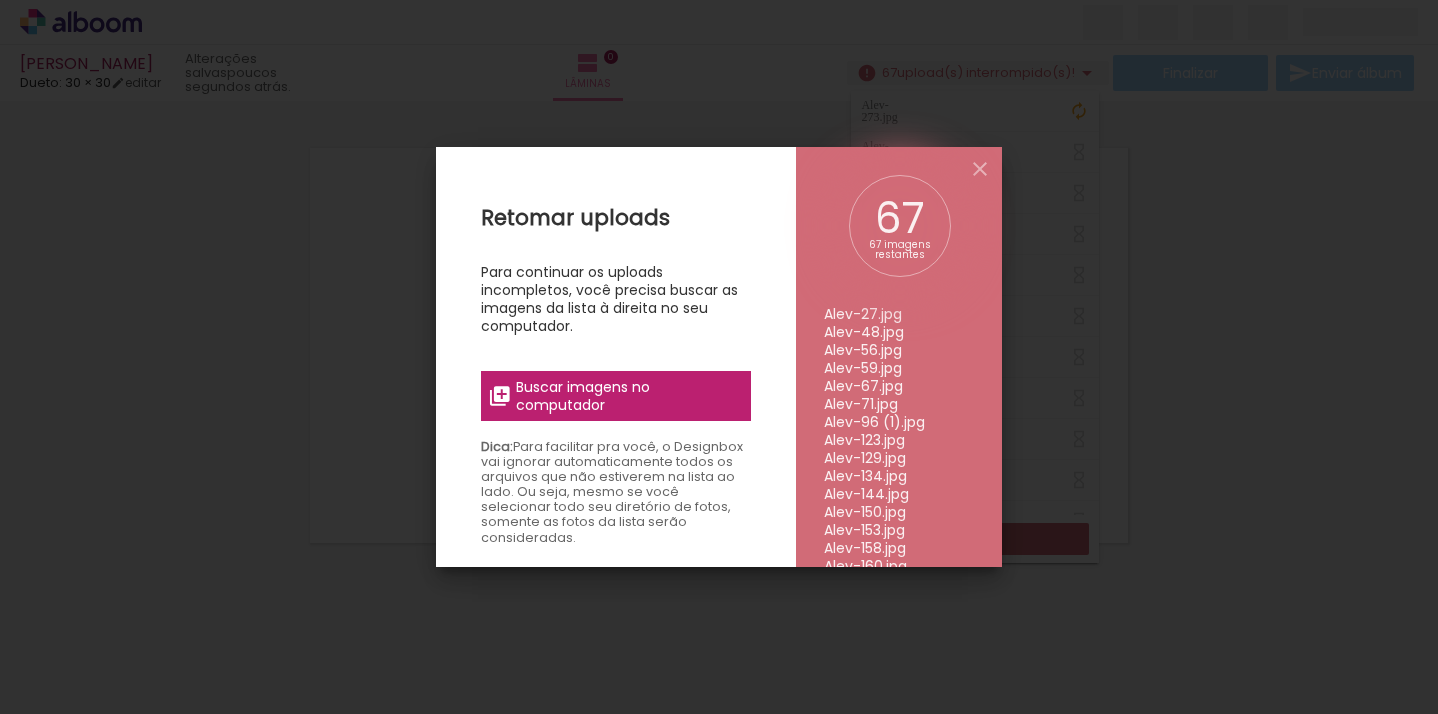 click on "Buscar imagens no computador" at bounding box center [627, 396] 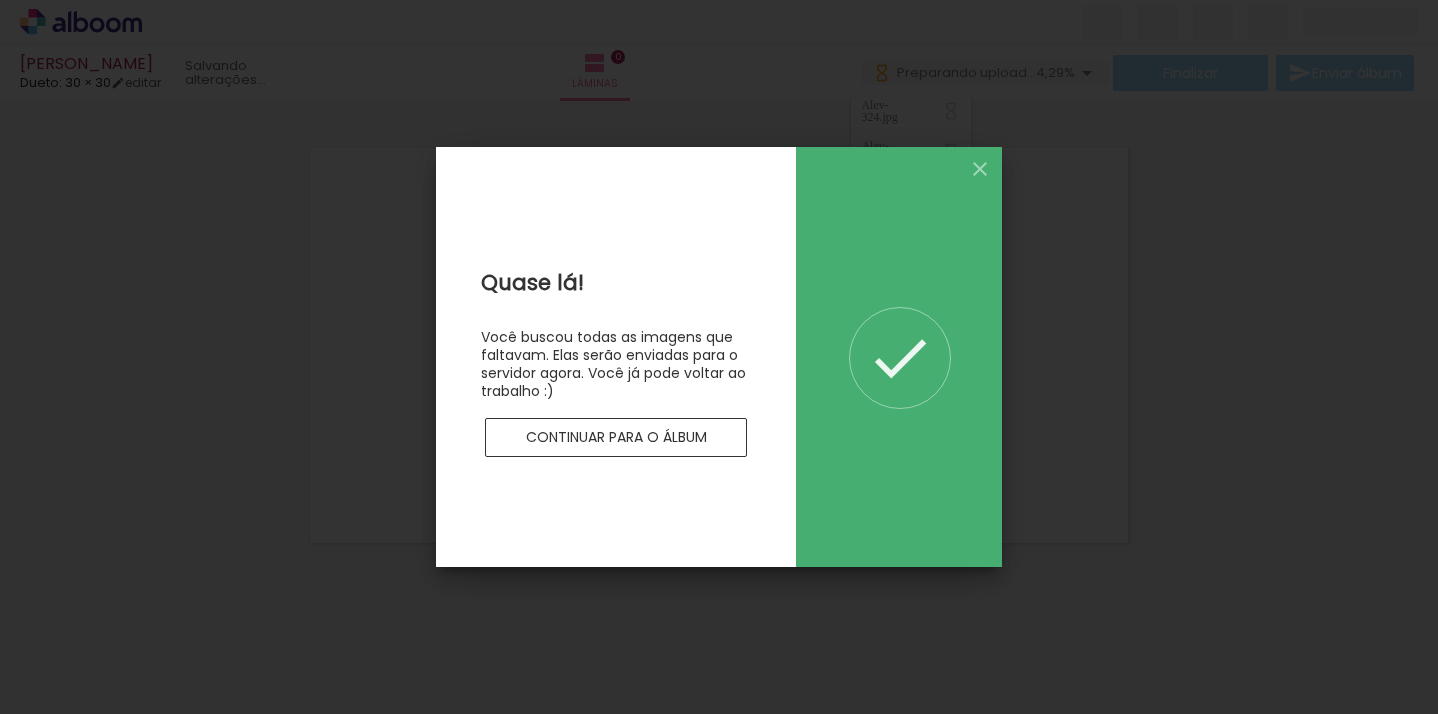 click on "Continuar para o álbum" at bounding box center (0, 0) 